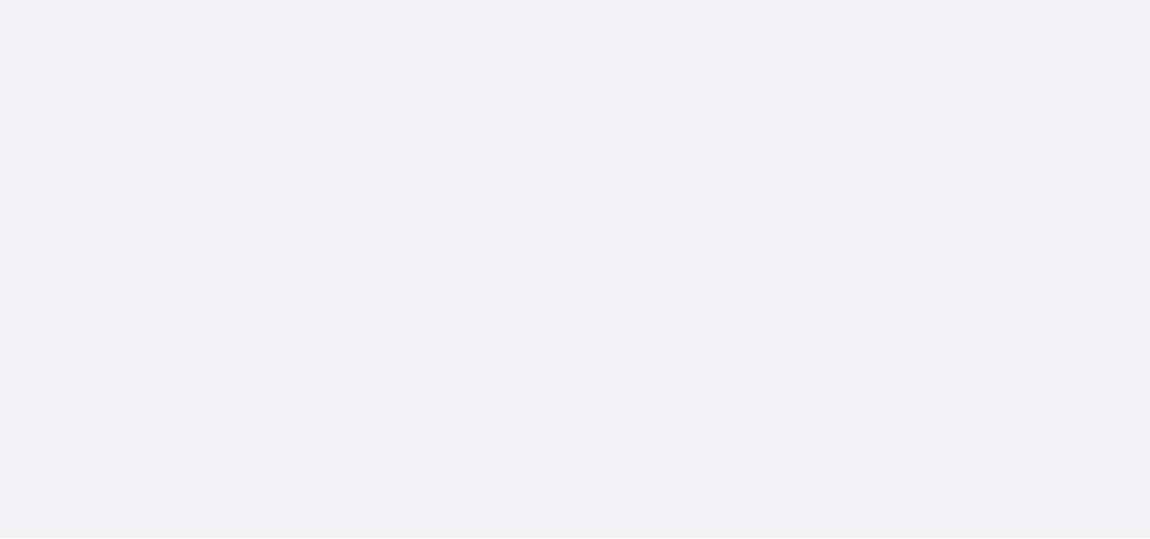 scroll, scrollTop: 0, scrollLeft: 0, axis: both 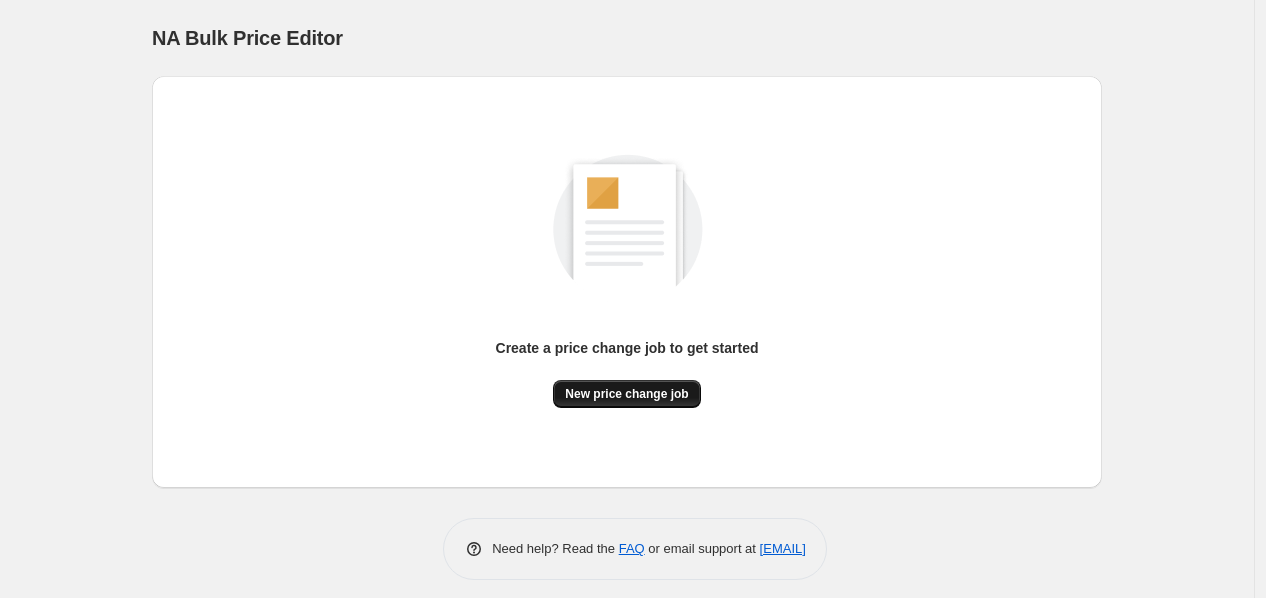 click on "New price change job" at bounding box center (626, 394) 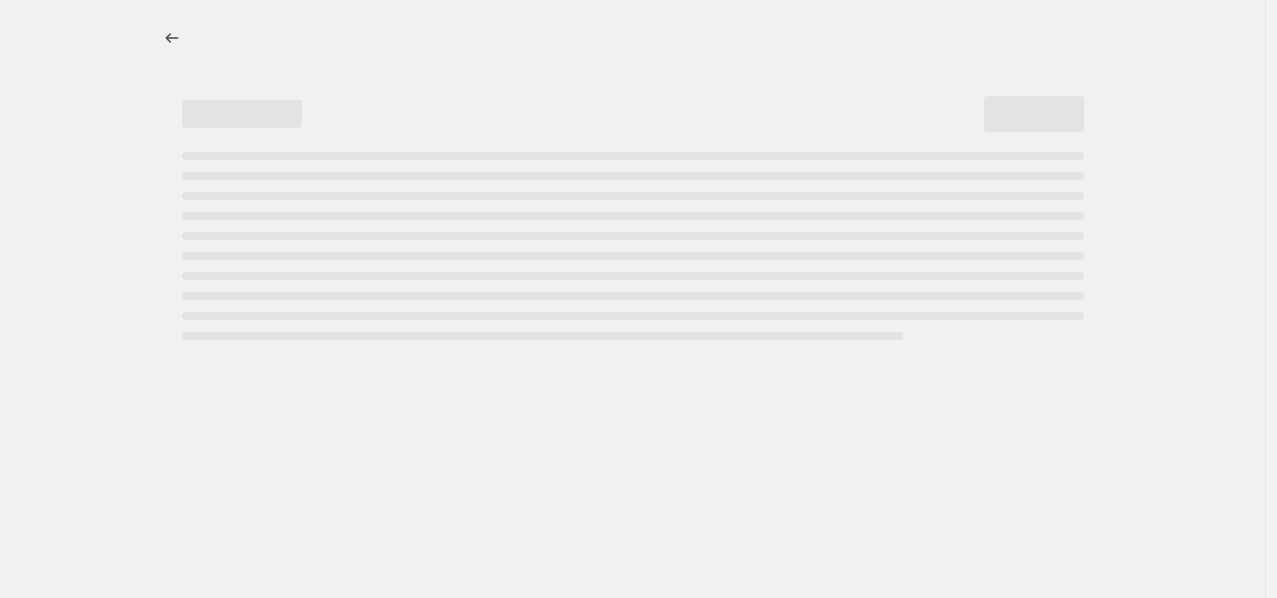 select on "percentage" 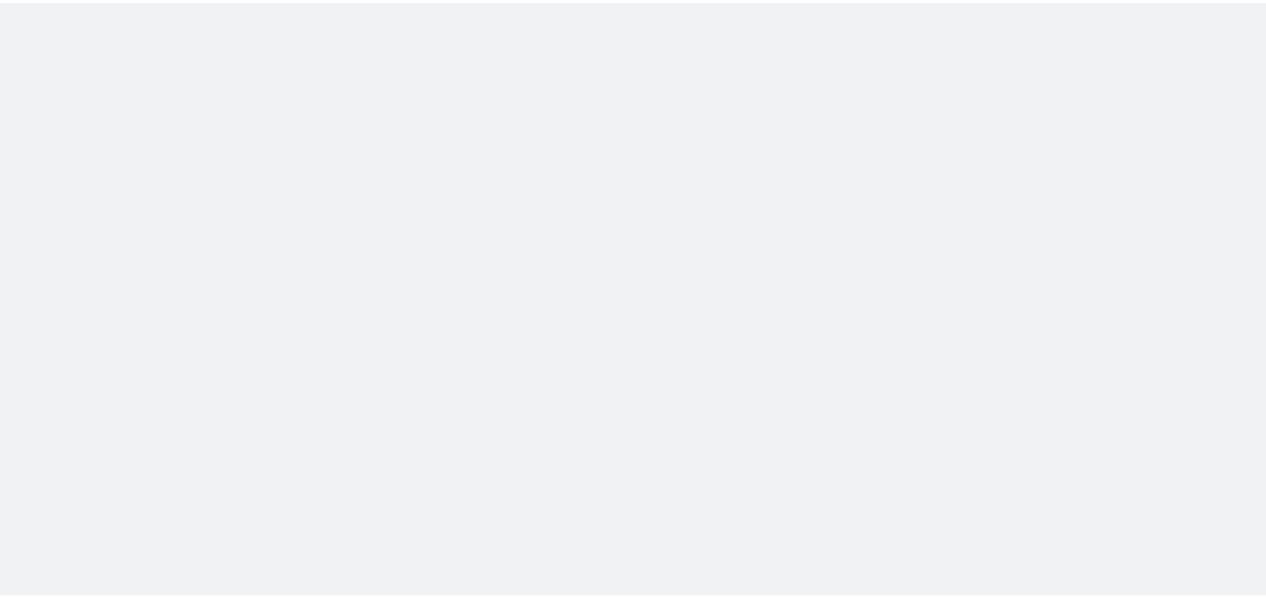 scroll, scrollTop: 0, scrollLeft: 0, axis: both 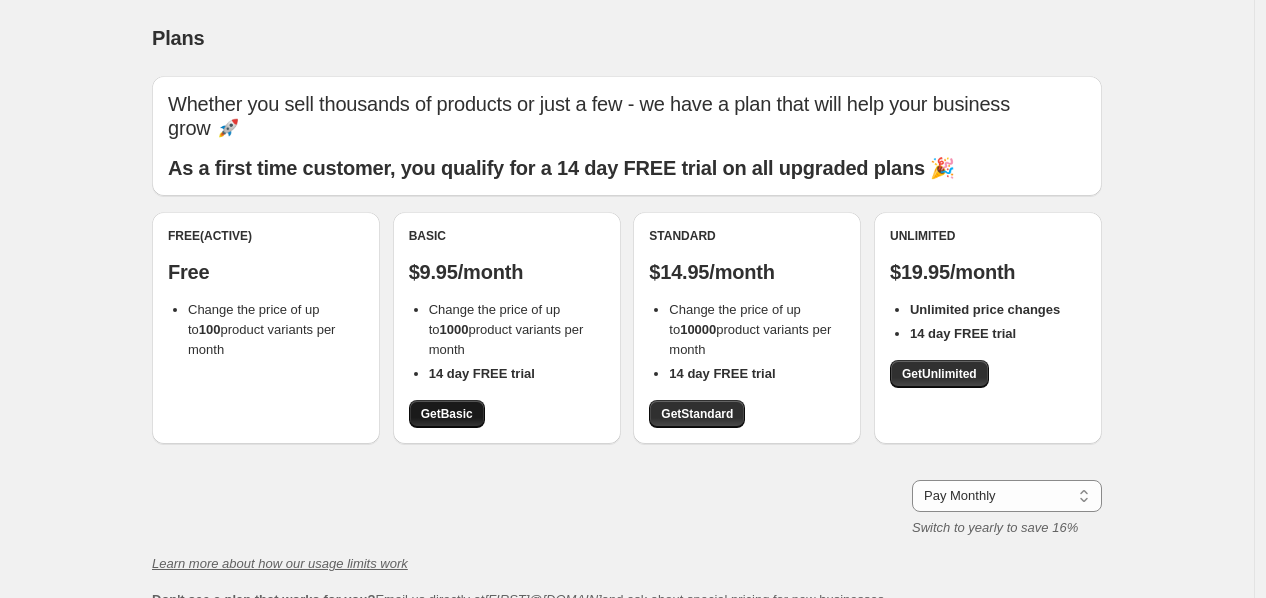 click on "Get  Basic" at bounding box center [447, 414] 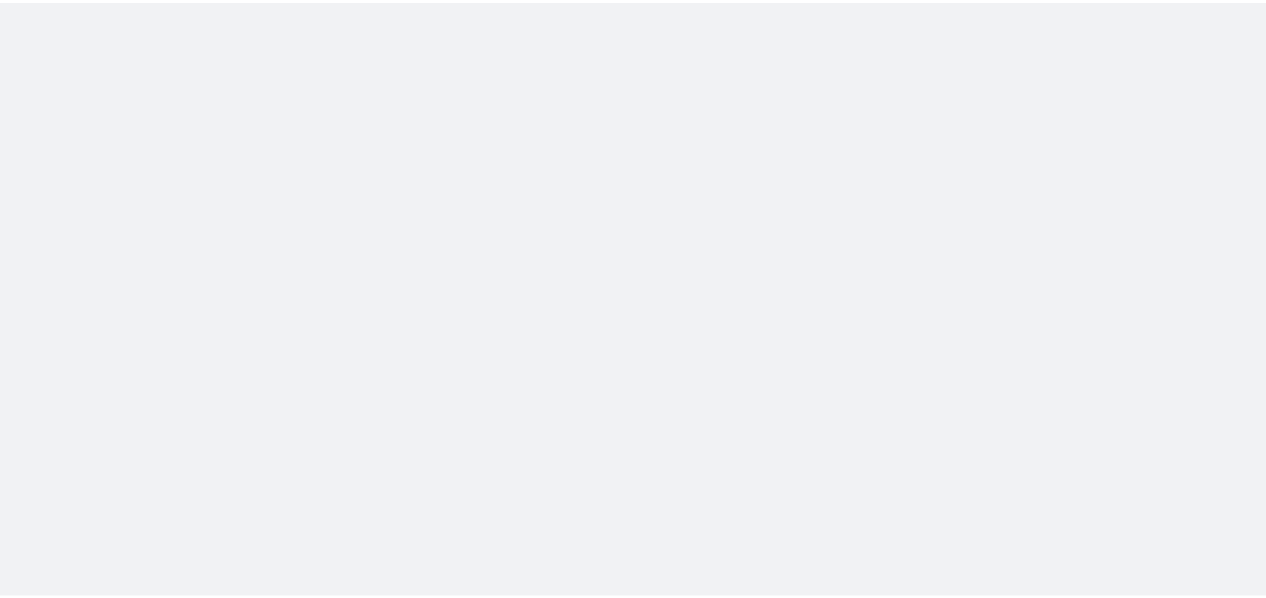 scroll, scrollTop: 0, scrollLeft: 0, axis: both 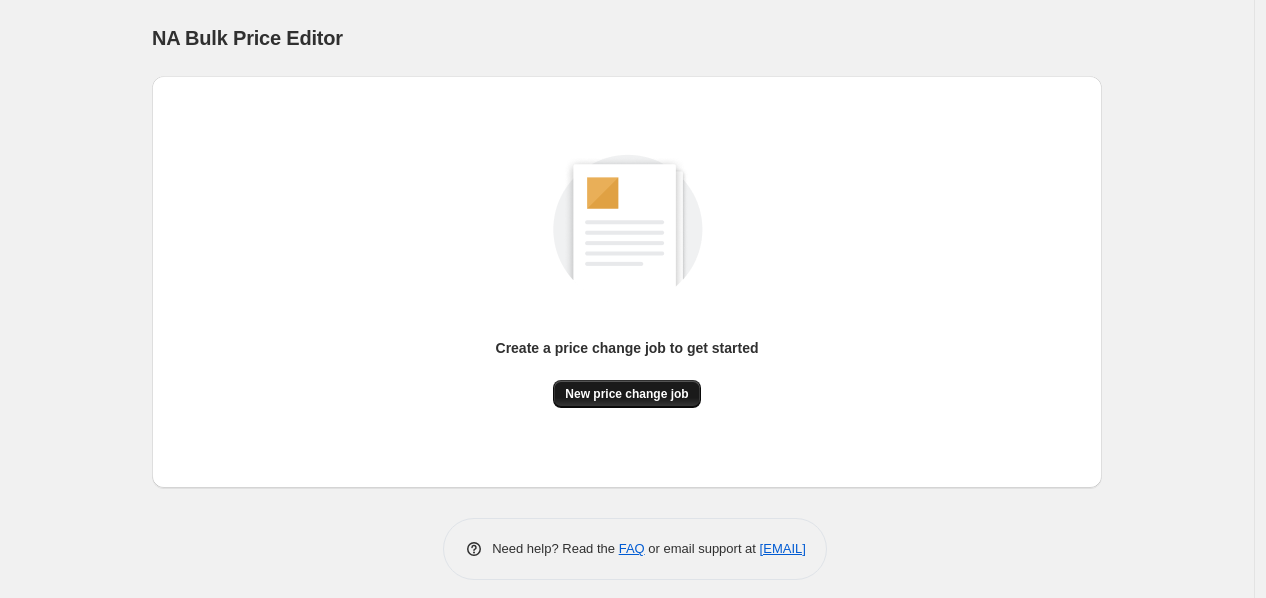 click on "New price change job" at bounding box center [626, 394] 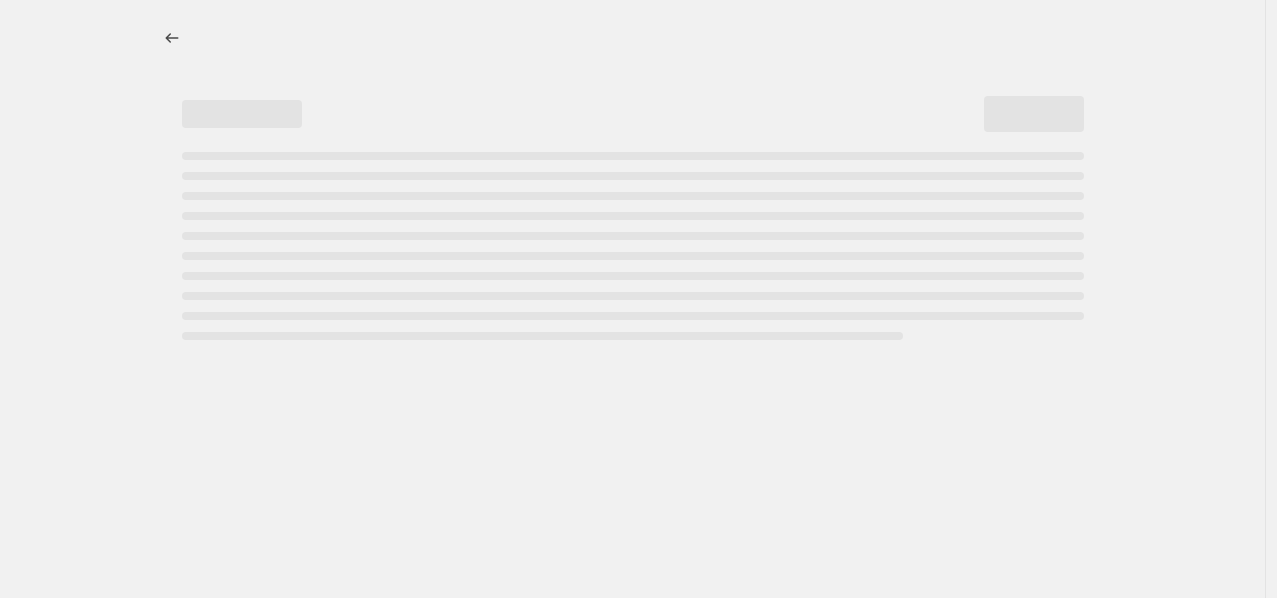 select on "percentage" 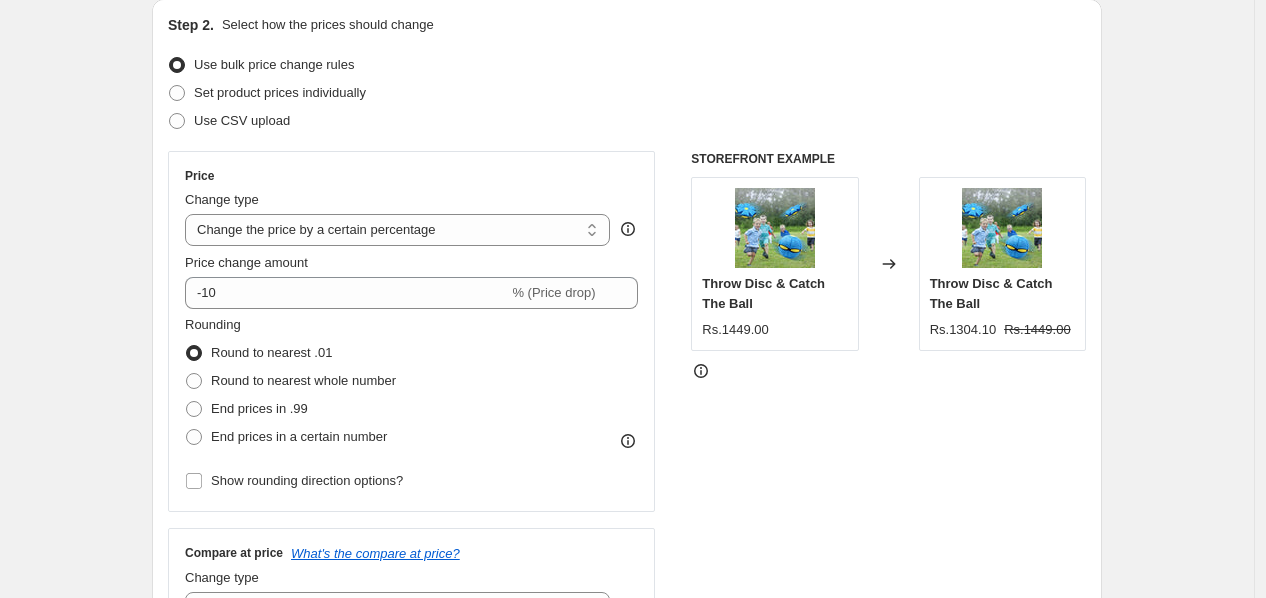 scroll, scrollTop: 218, scrollLeft: 0, axis: vertical 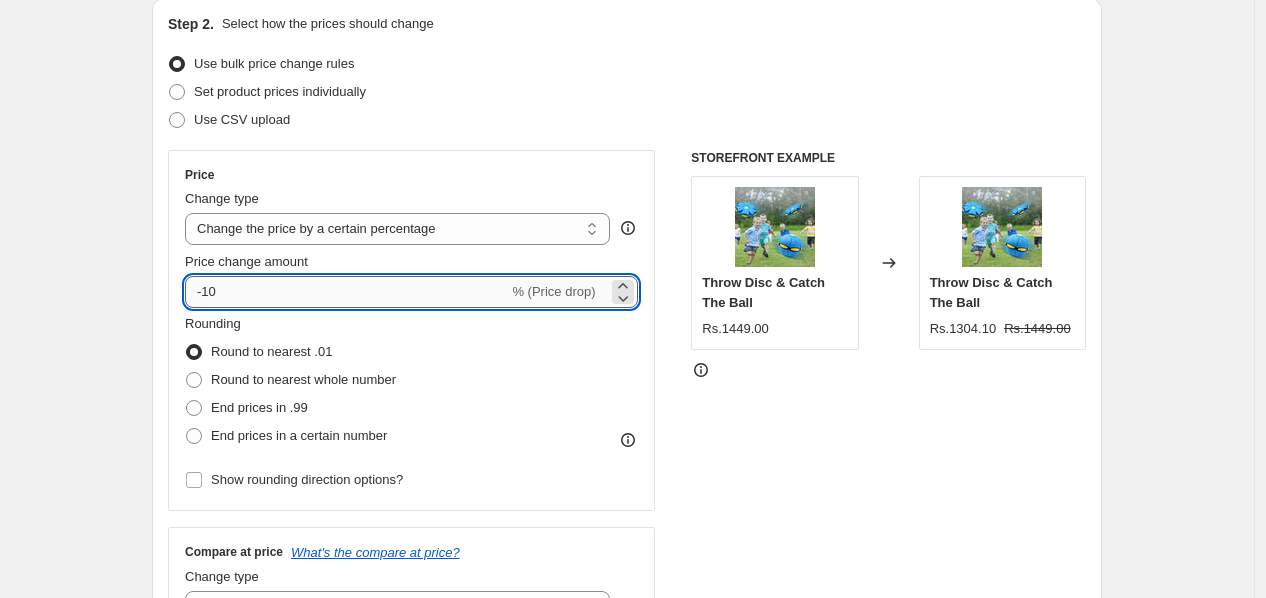 click on "-10" at bounding box center (346, 292) 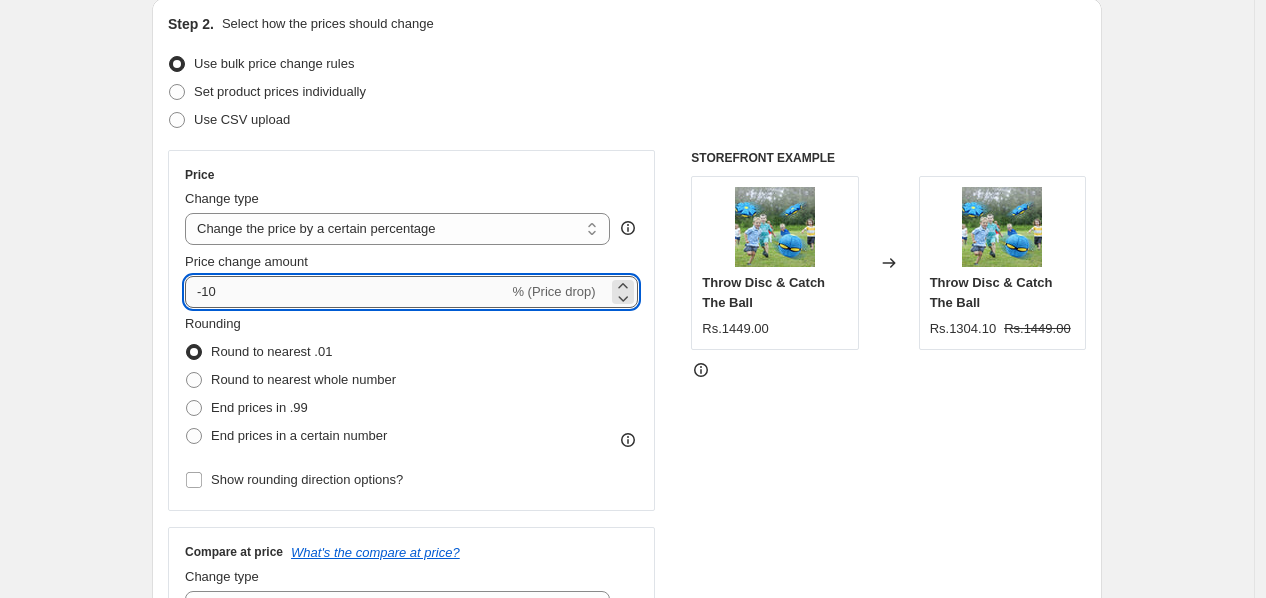 type on "-1" 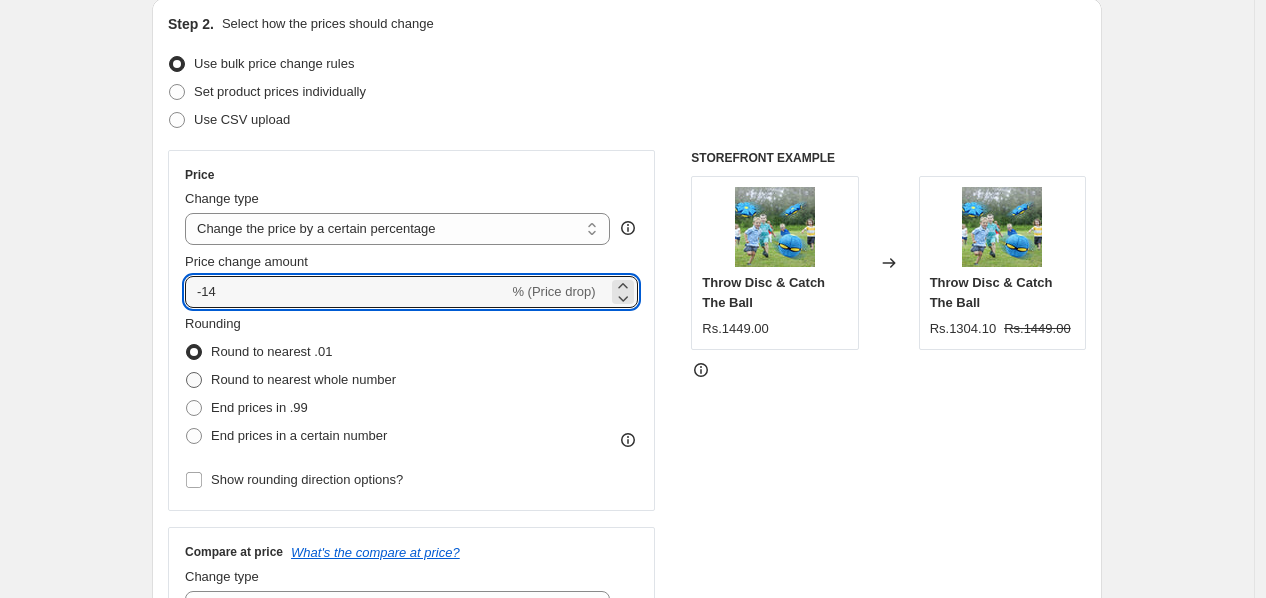 type on "-14" 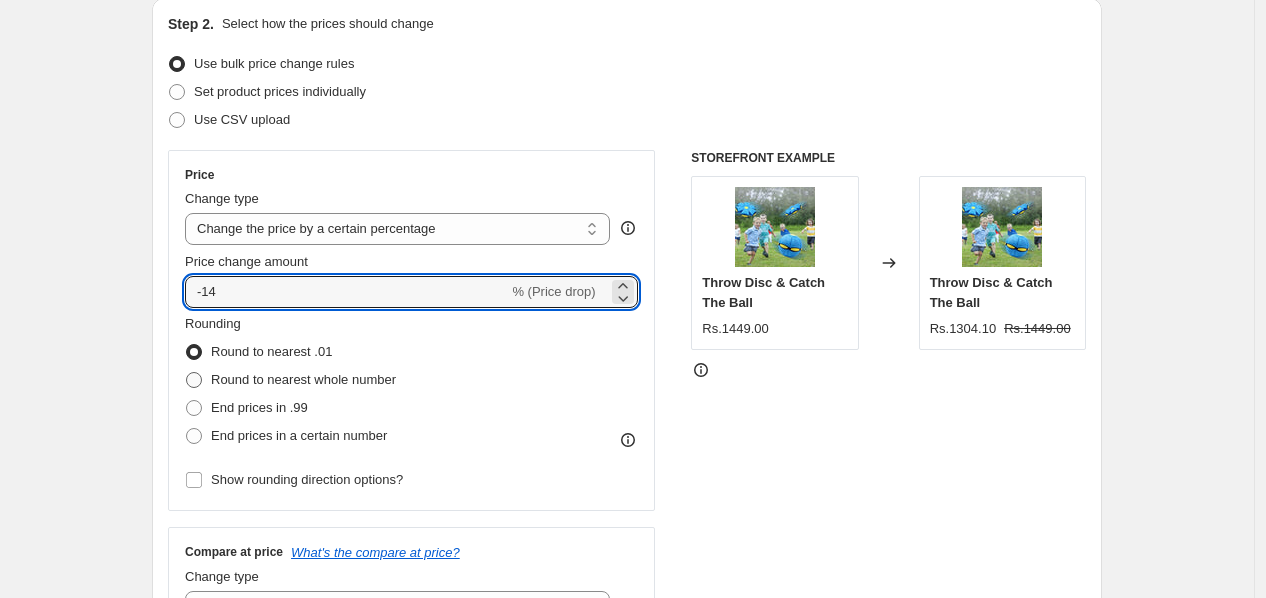 radio on "true" 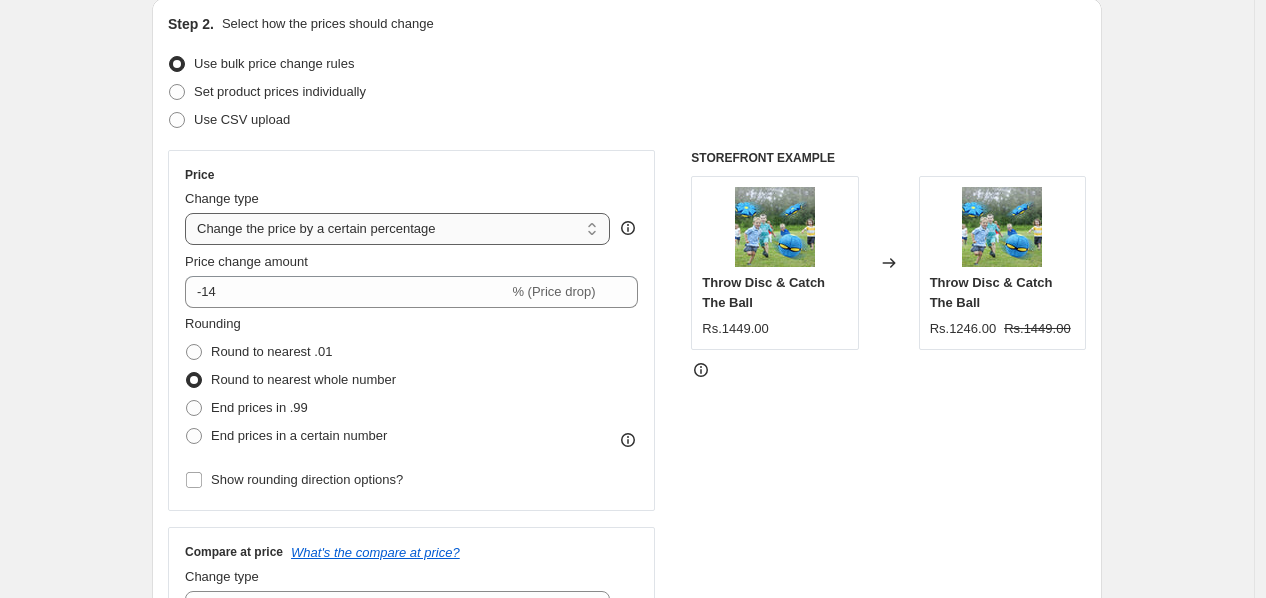 click on "Change the price to a certain amount Change the price by a certain amount Change the price by a certain percentage Change the price to the current compare at price (price before sale) Change the price by a certain amount relative to the compare at price Change the price by a certain percentage relative to the compare at price Don't change the price Change the price by a certain percentage relative to the cost per item Change price to certain cost margin" at bounding box center (397, 229) 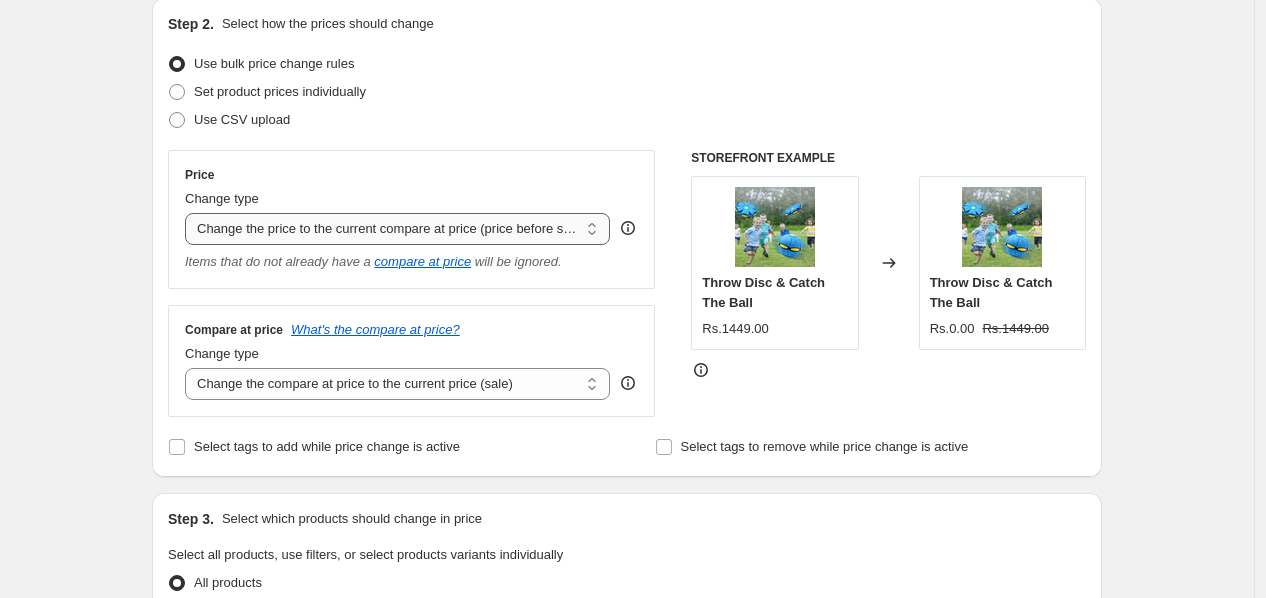 click on "Change the price to a certain amount Change the price by a certain amount Change the price by a certain percentage Change the price to the current compare at price (price before sale) Change the price by a certain amount relative to the compare at price Change the price by a certain percentage relative to the compare at price Don't change the price Change the price by a certain percentage relative to the cost per item Change price to certain cost margin" at bounding box center (397, 229) 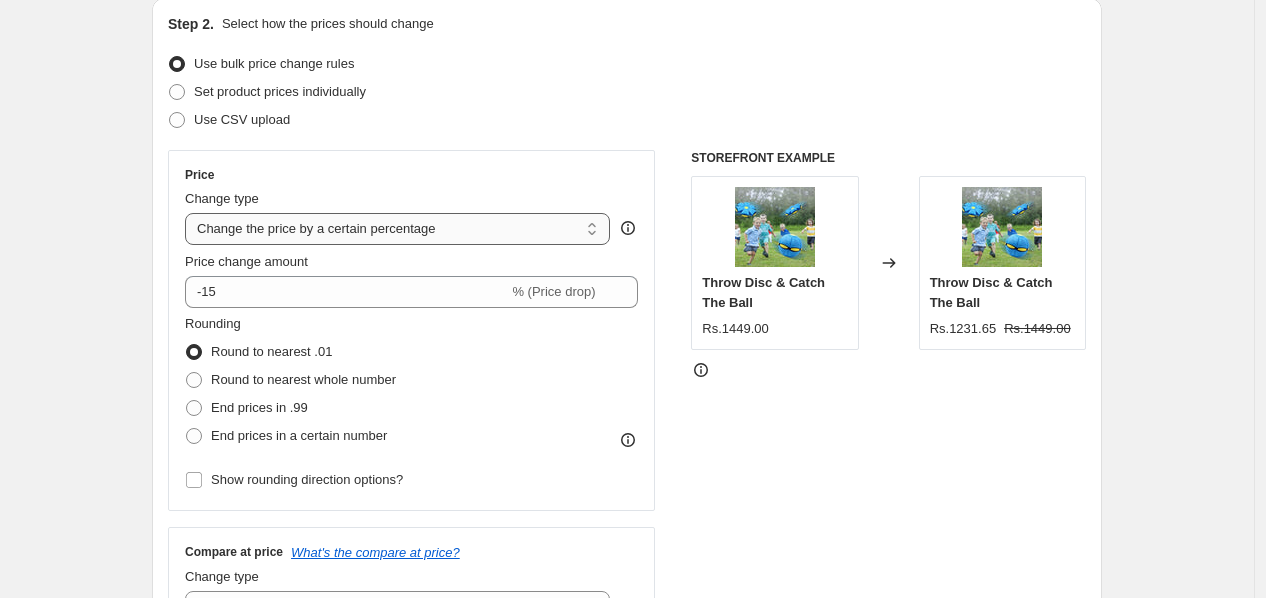 scroll, scrollTop: 226, scrollLeft: 0, axis: vertical 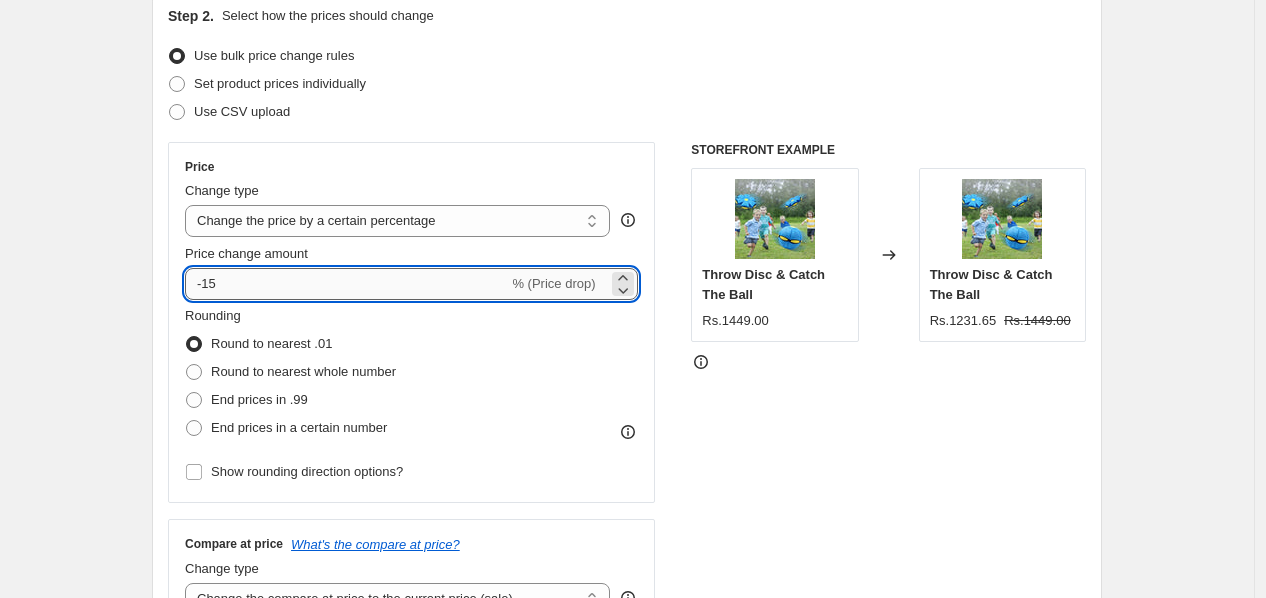 click on "-15" at bounding box center [346, 284] 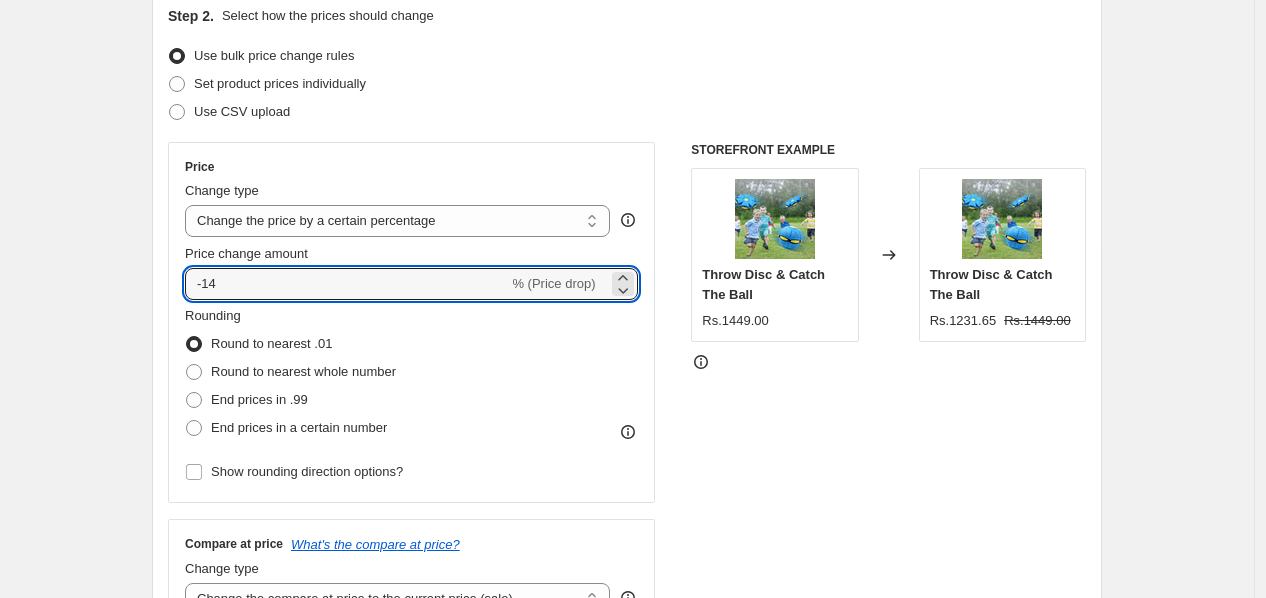 type on "-14" 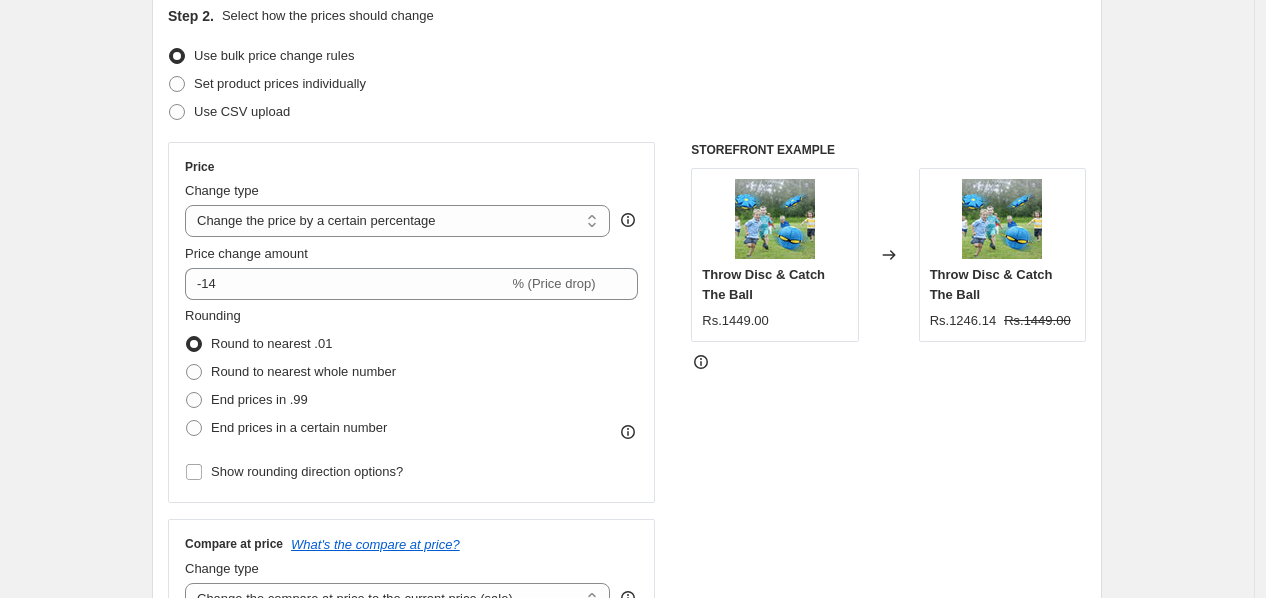 click on "Round to nearest .01" at bounding box center [290, 344] 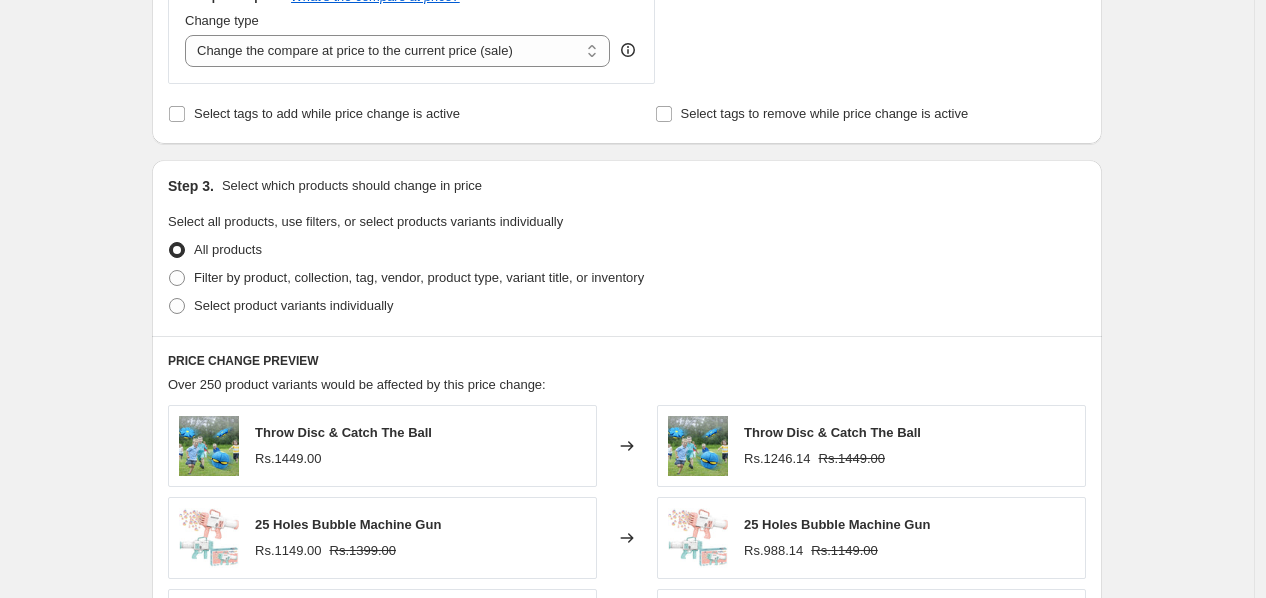 scroll, scrollTop: 1415, scrollLeft: 0, axis: vertical 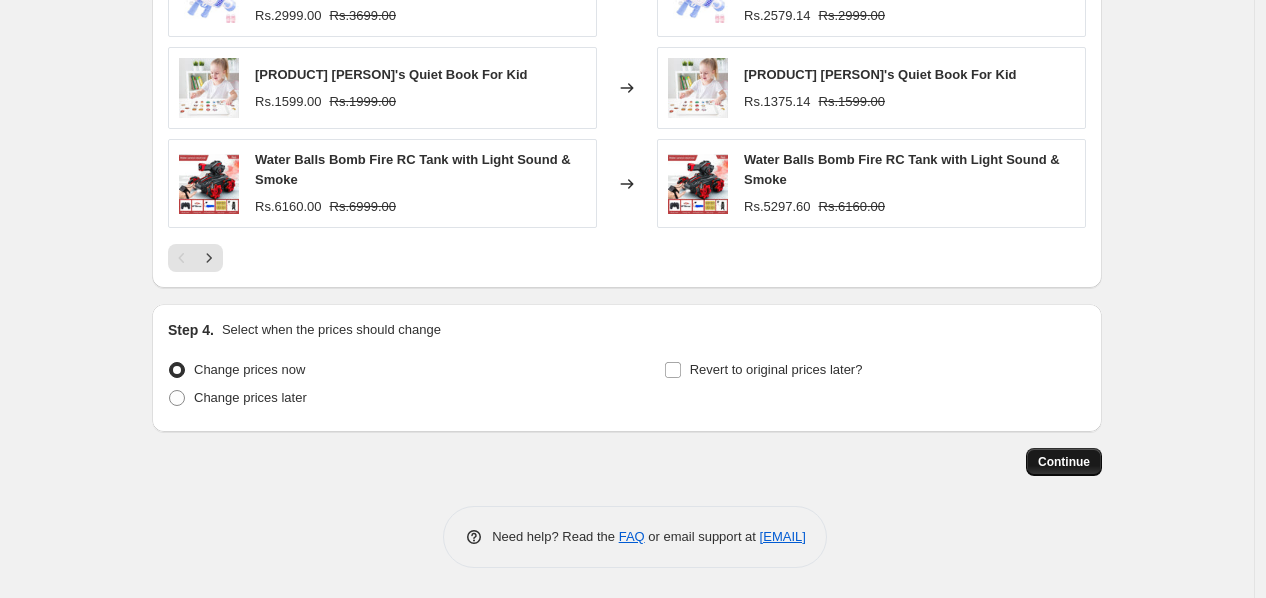 click on "Continue" at bounding box center (1064, 462) 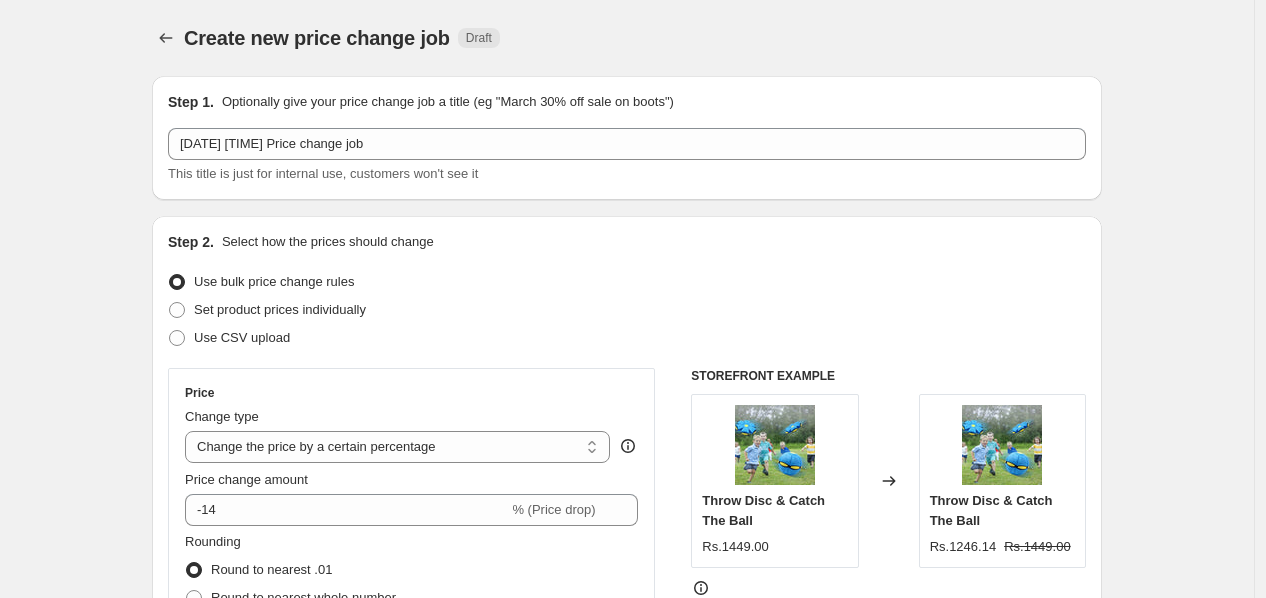 scroll, scrollTop: 1415, scrollLeft: 0, axis: vertical 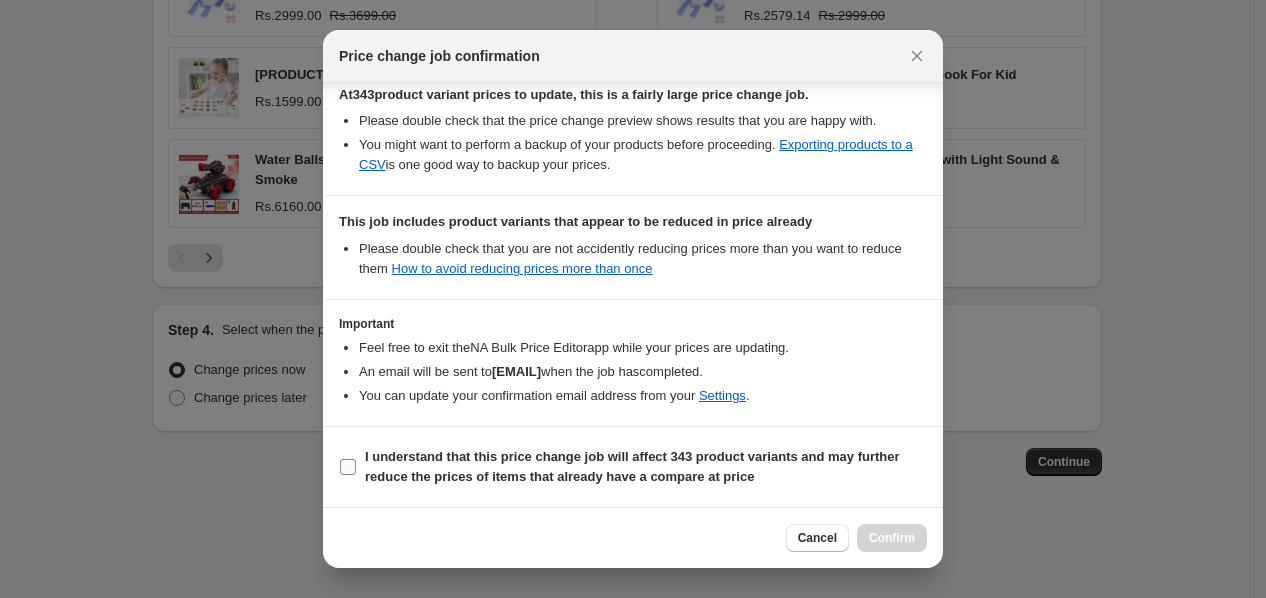click at bounding box center [348, 467] 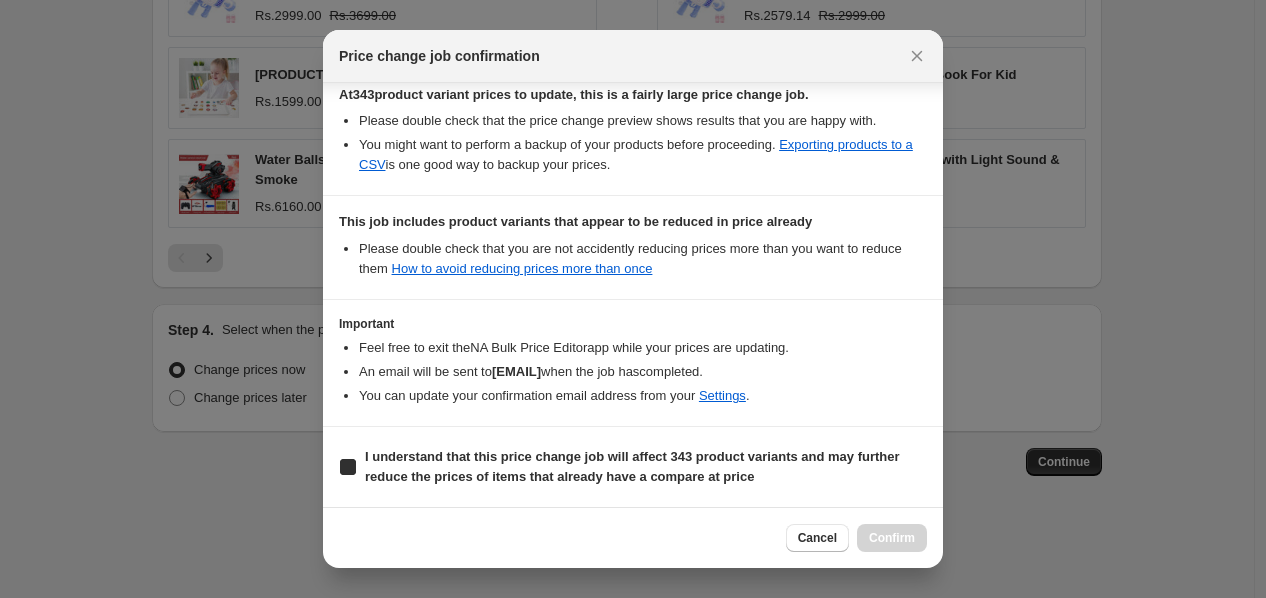 checkbox on "true" 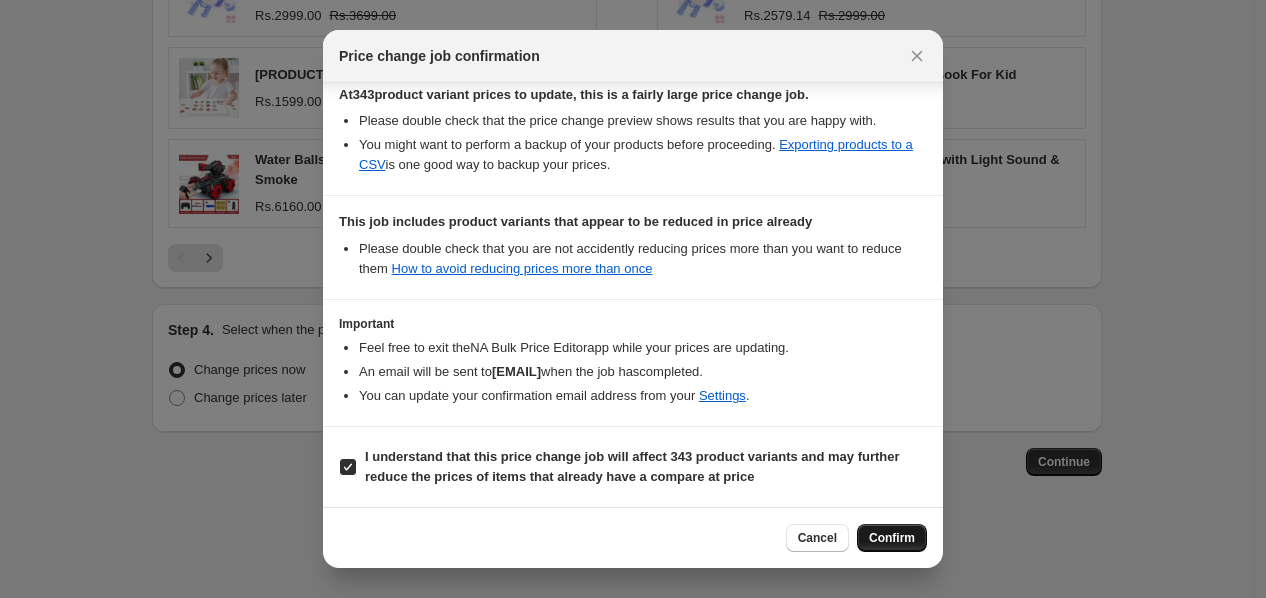 click on "Confirm" at bounding box center (892, 538) 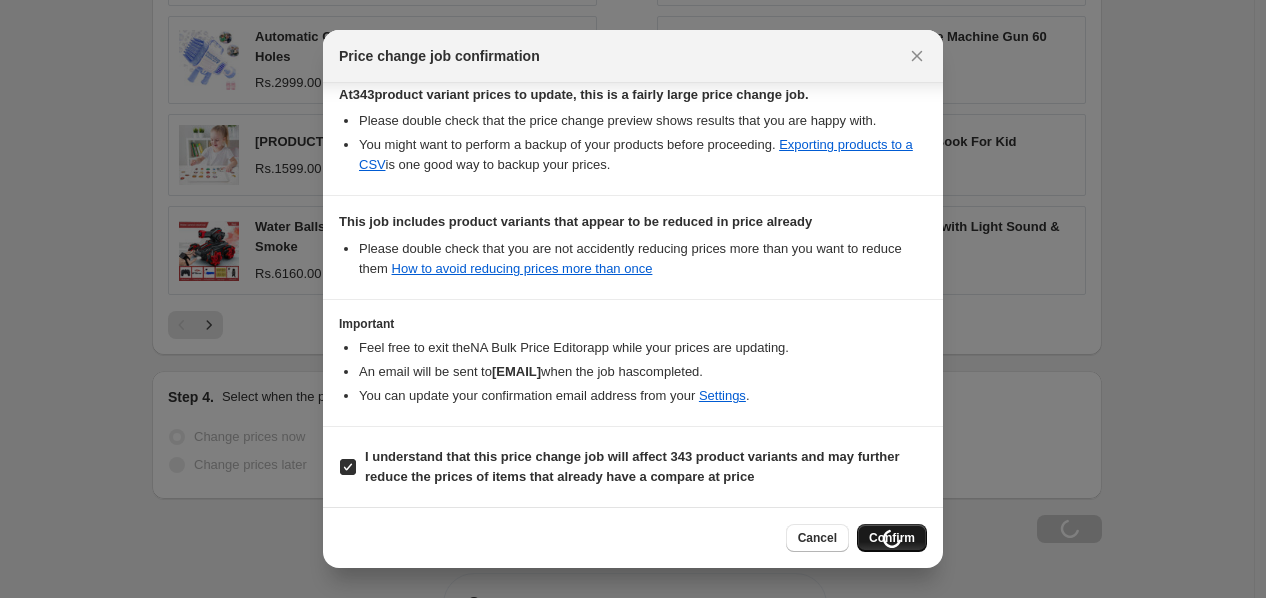 scroll, scrollTop: 1483, scrollLeft: 0, axis: vertical 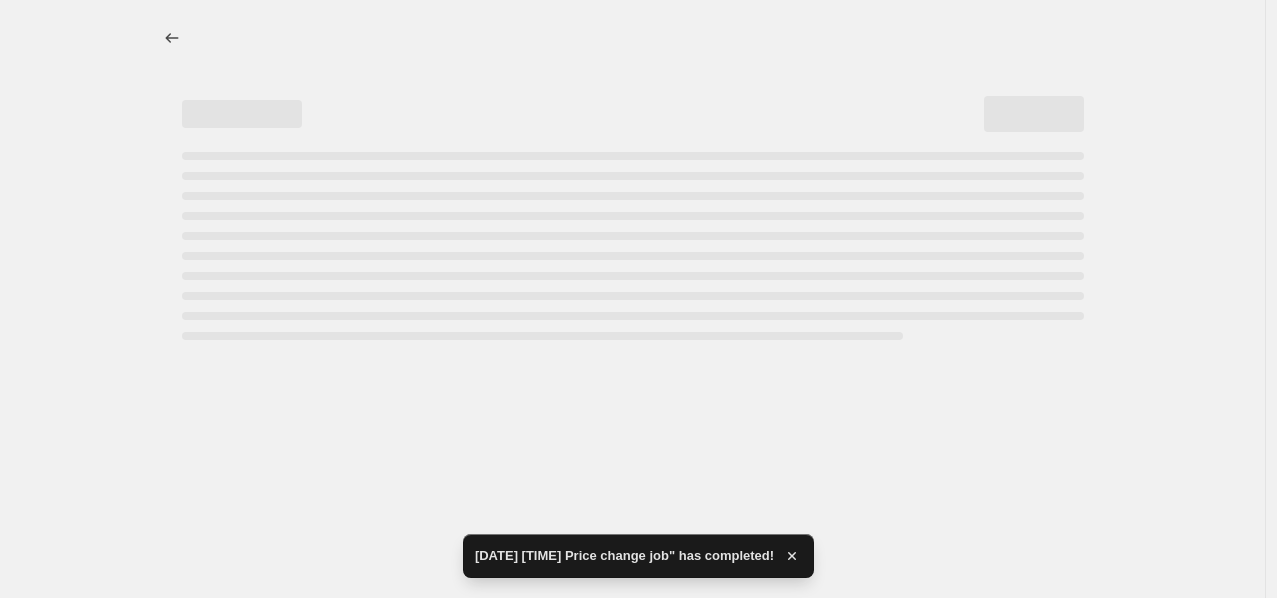 select on "percentage" 